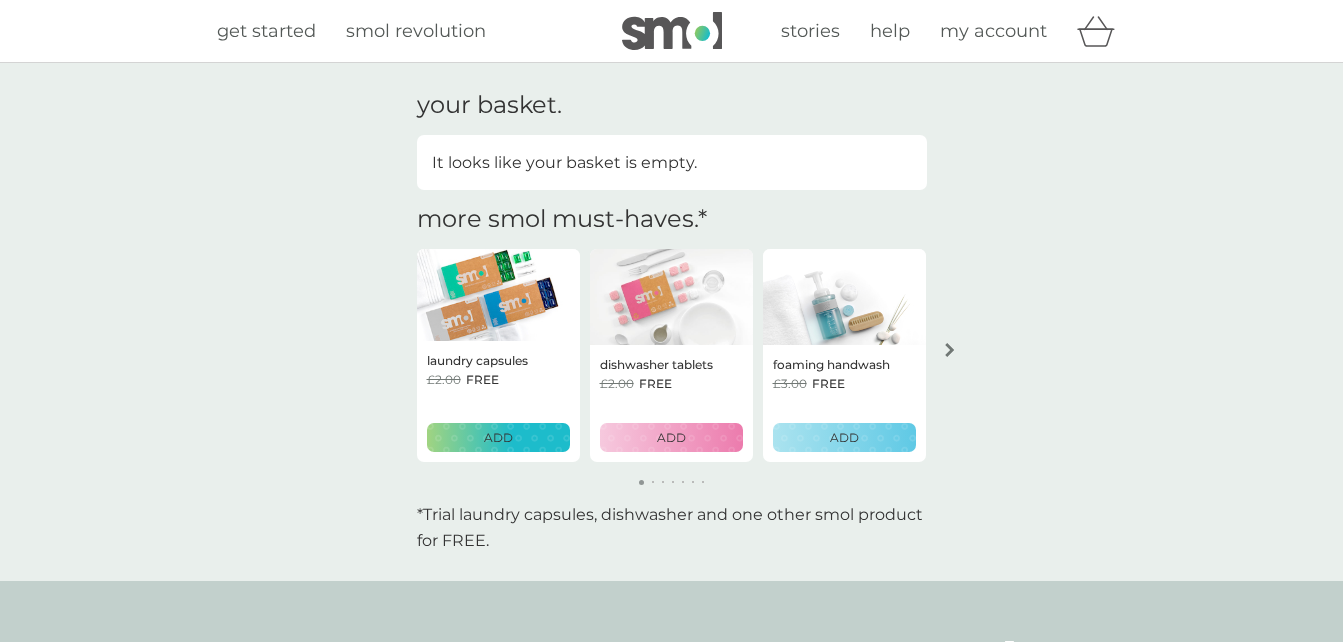 scroll, scrollTop: 0, scrollLeft: 0, axis: both 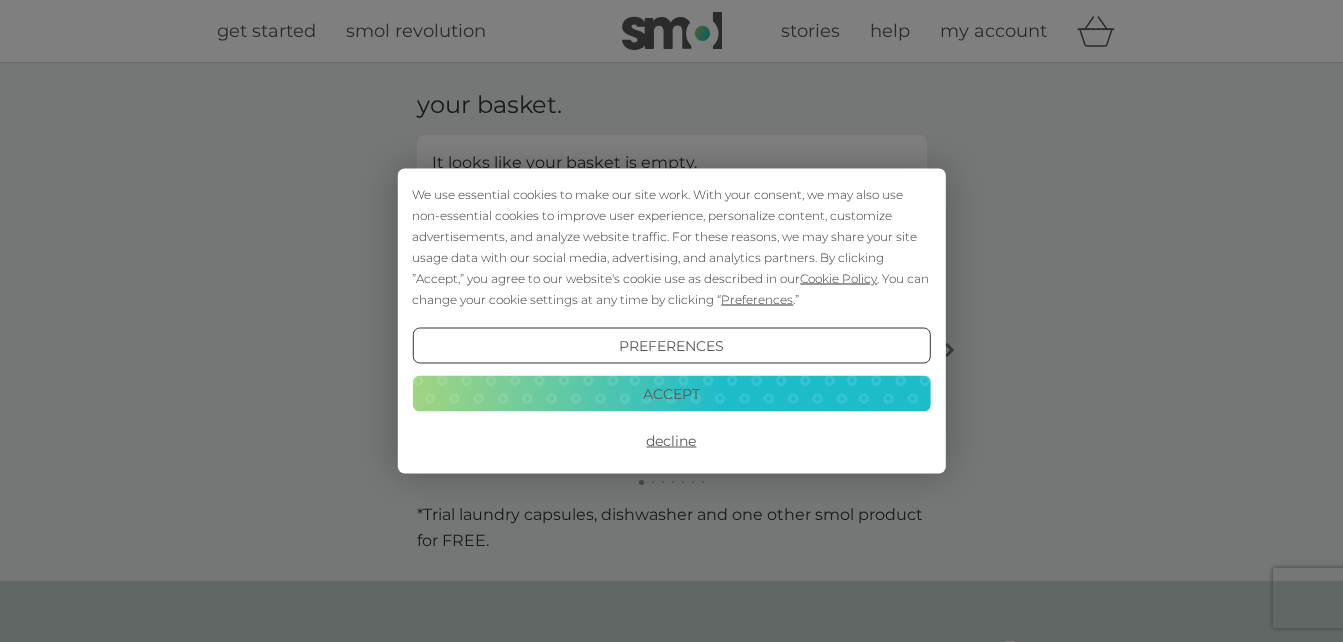click on "We use essential cookies to make our site work. With your consent, we may also use non-essential cookies to improve user experience, personalize content, customize advertisements, and analyze website traffic. For these reasons, we may share your site usage data with our social media, advertising, and analytics partners. By clicking ”Accept,” you agree to our website's cookie use as described in our  Cookie Policy . You can change your cookie settings at any time by clicking “ Preferences .” Preferences Decline Accept" at bounding box center (671, 321) 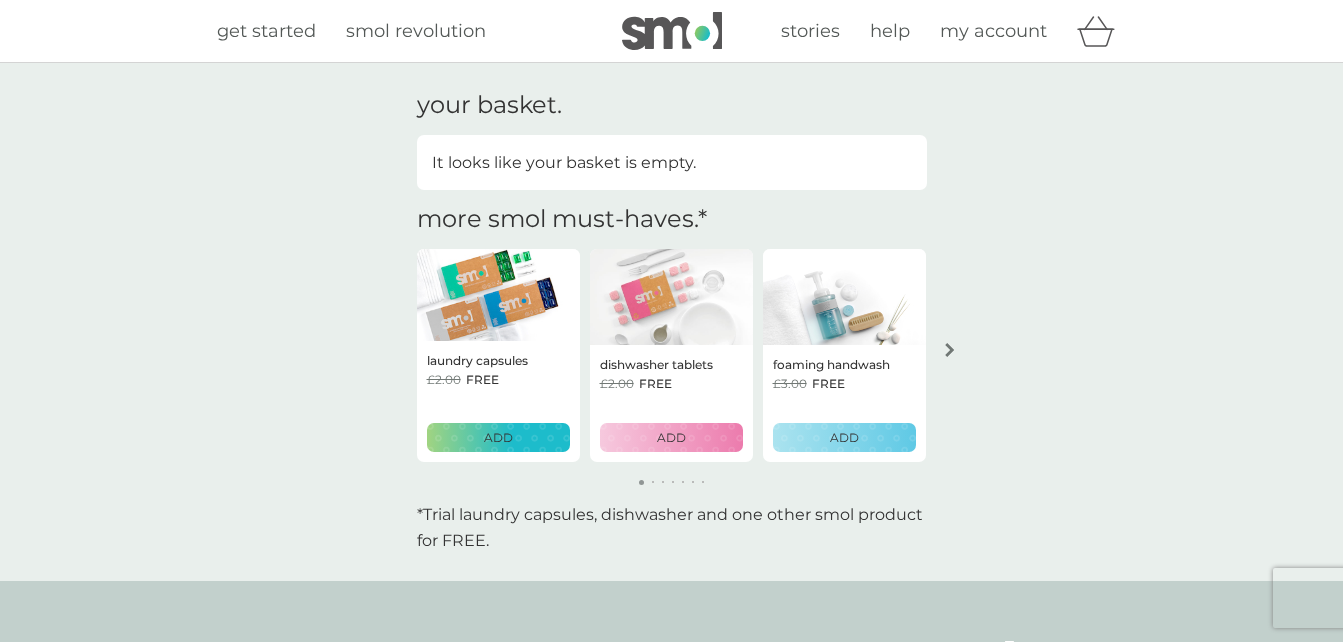 scroll, scrollTop: 0, scrollLeft: 0, axis: both 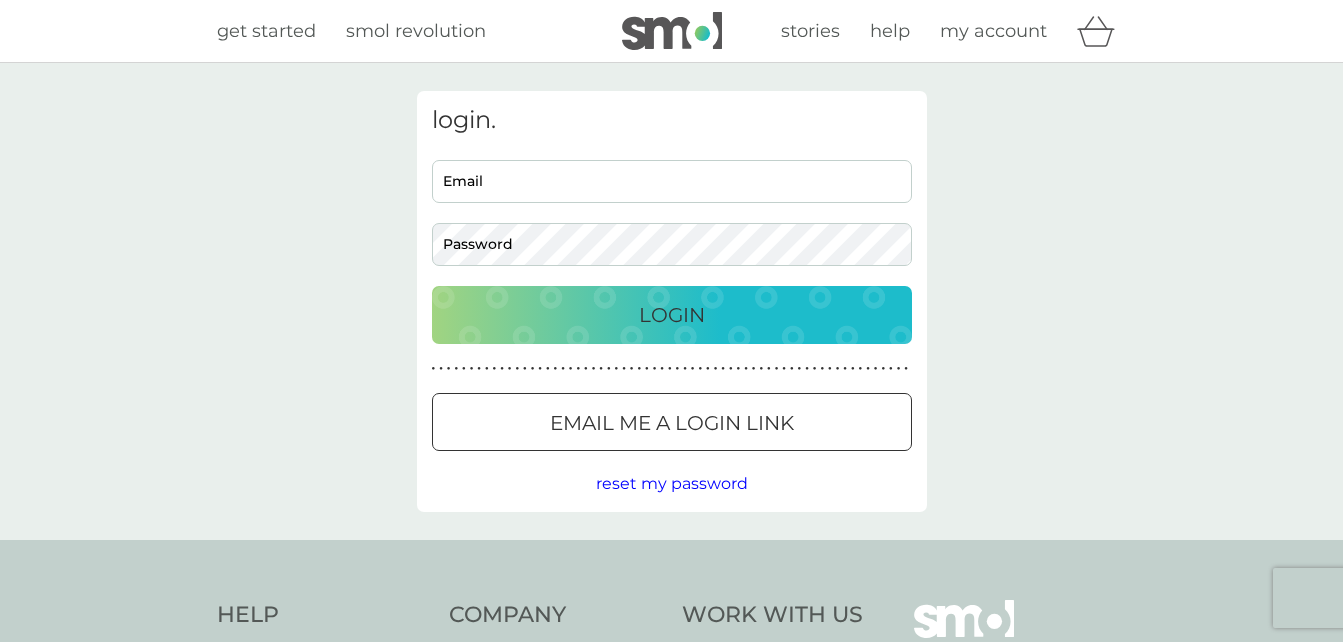 type on "susan.cowperthwaite@ntlworld.com" 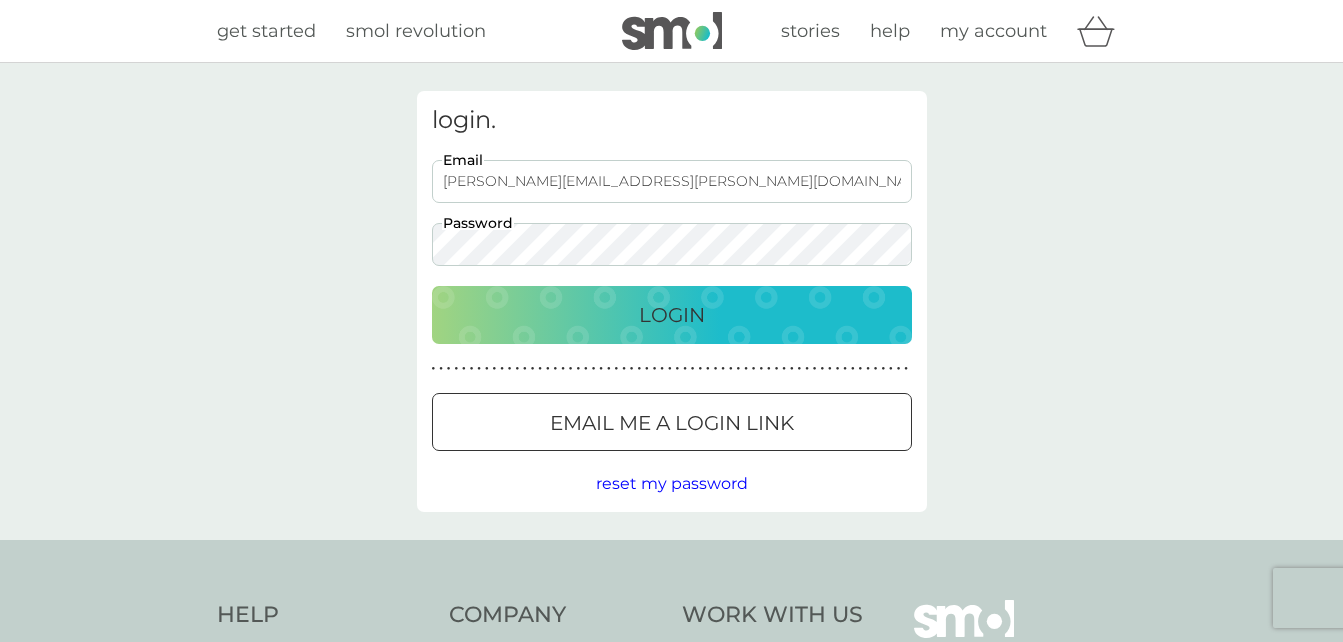 click on "Login" at bounding box center (672, 315) 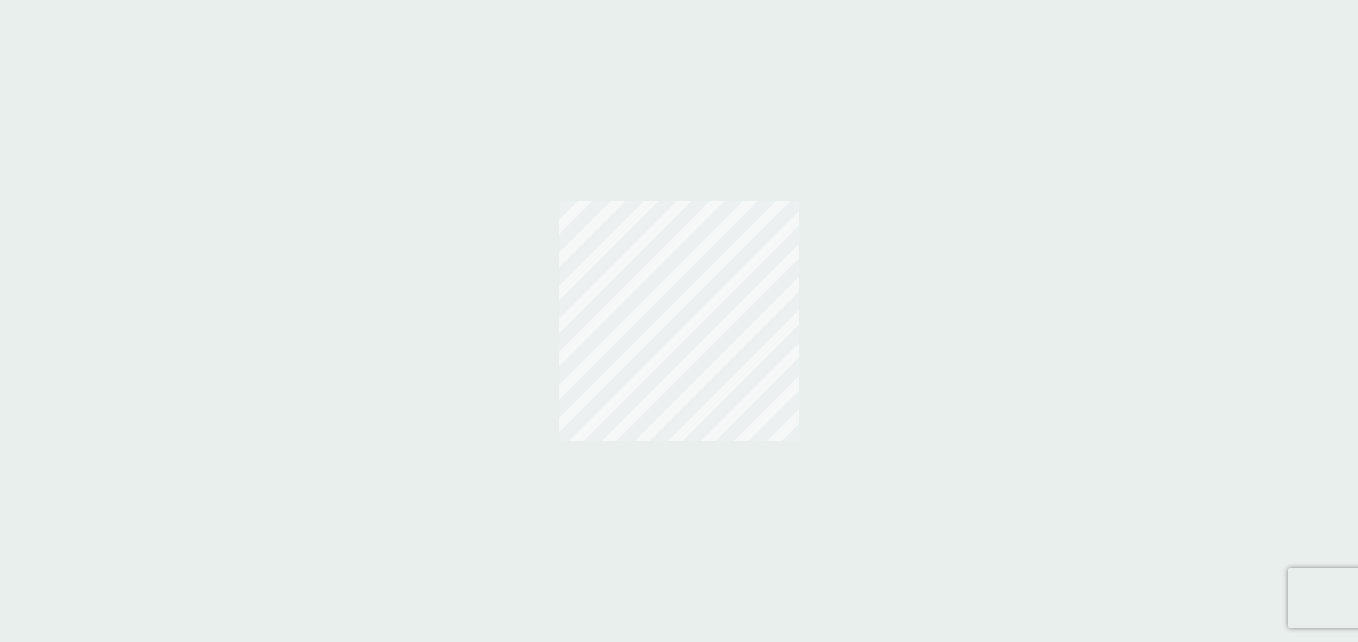 scroll, scrollTop: 0, scrollLeft: 0, axis: both 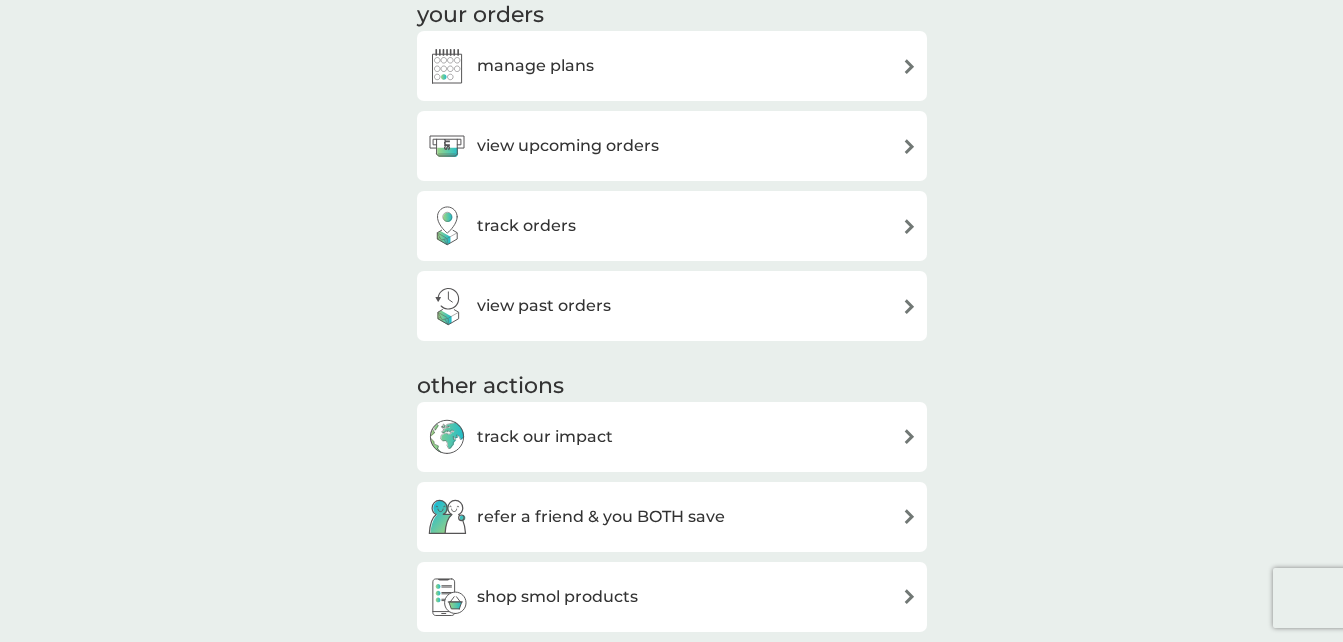 click on "view upcoming orders" at bounding box center (568, 146) 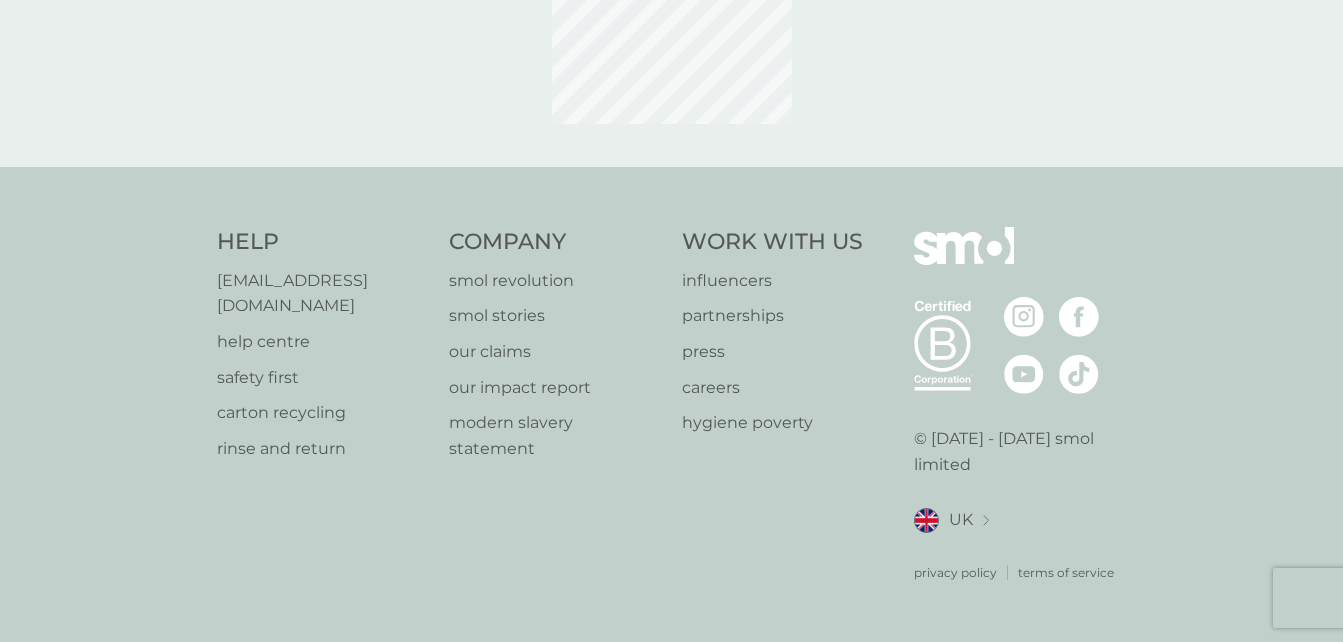 scroll, scrollTop: 0, scrollLeft: 0, axis: both 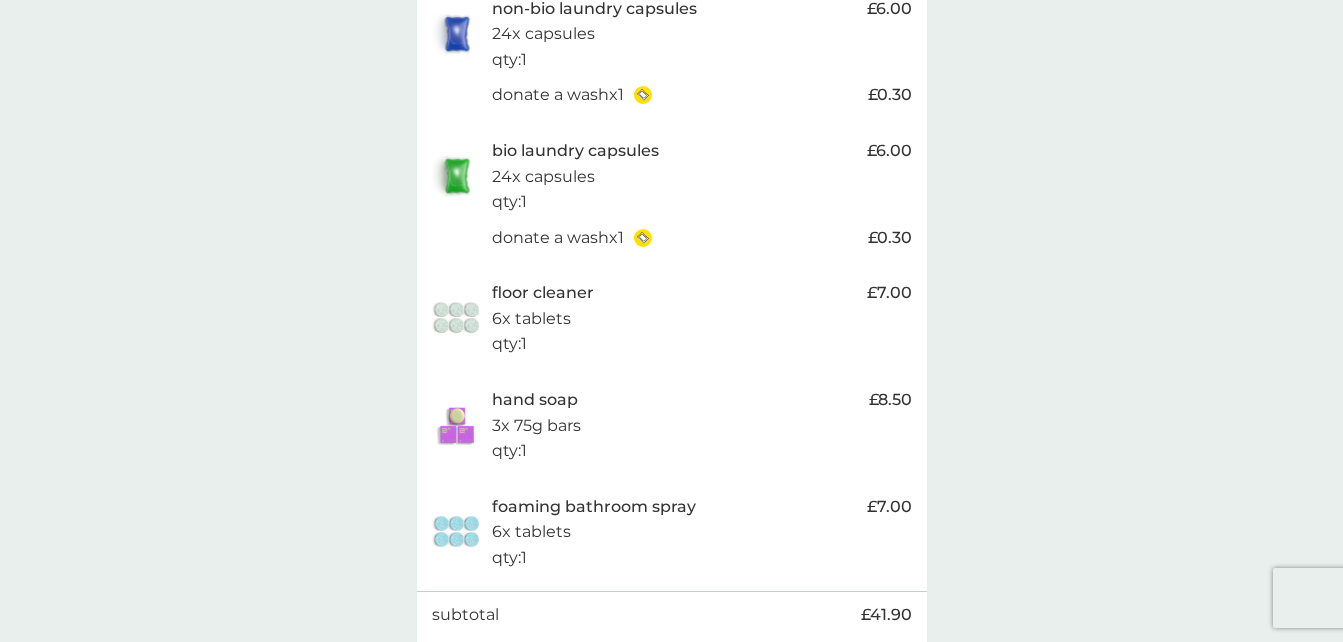 click on "floor cleaner" at bounding box center (543, 293) 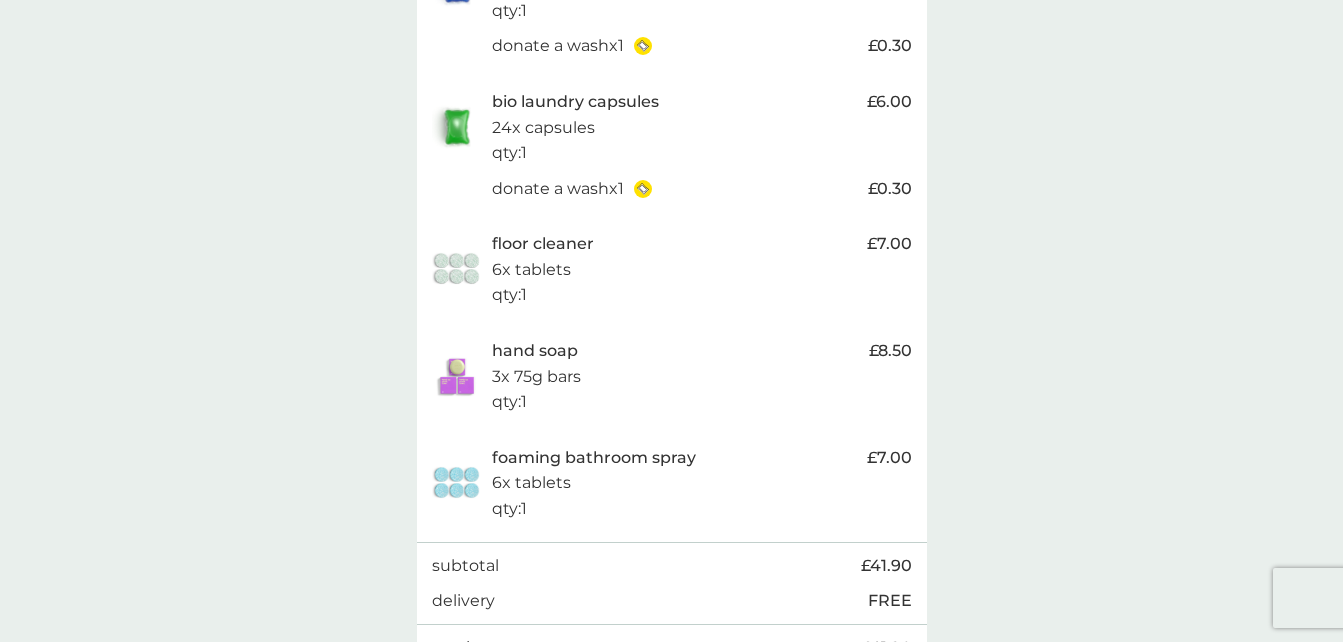 scroll, scrollTop: 664, scrollLeft: 0, axis: vertical 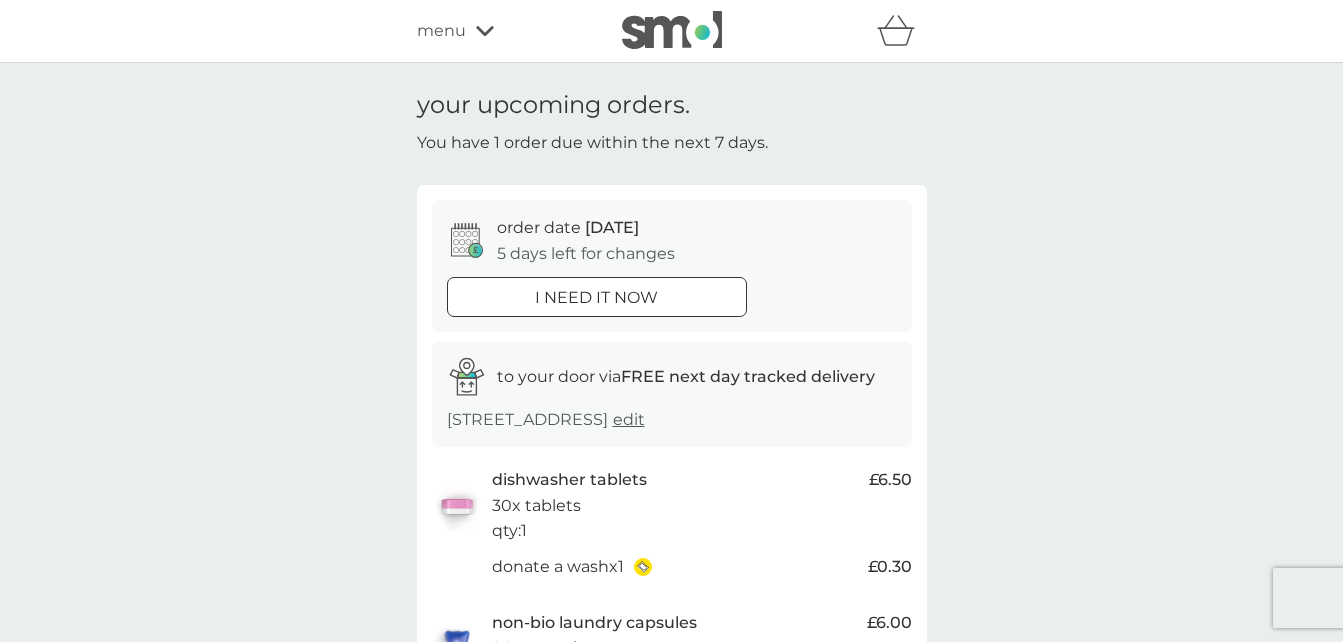 click on "menu" at bounding box center [502, 31] 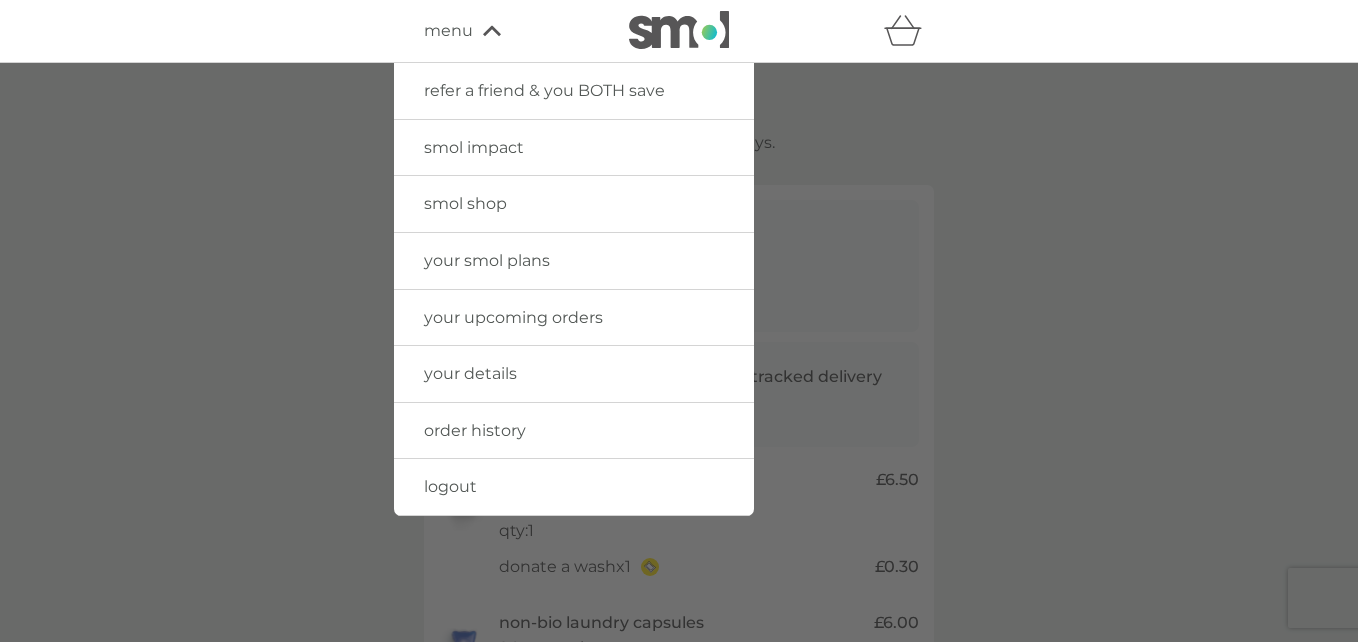 click on "your smol plans" at bounding box center [487, 260] 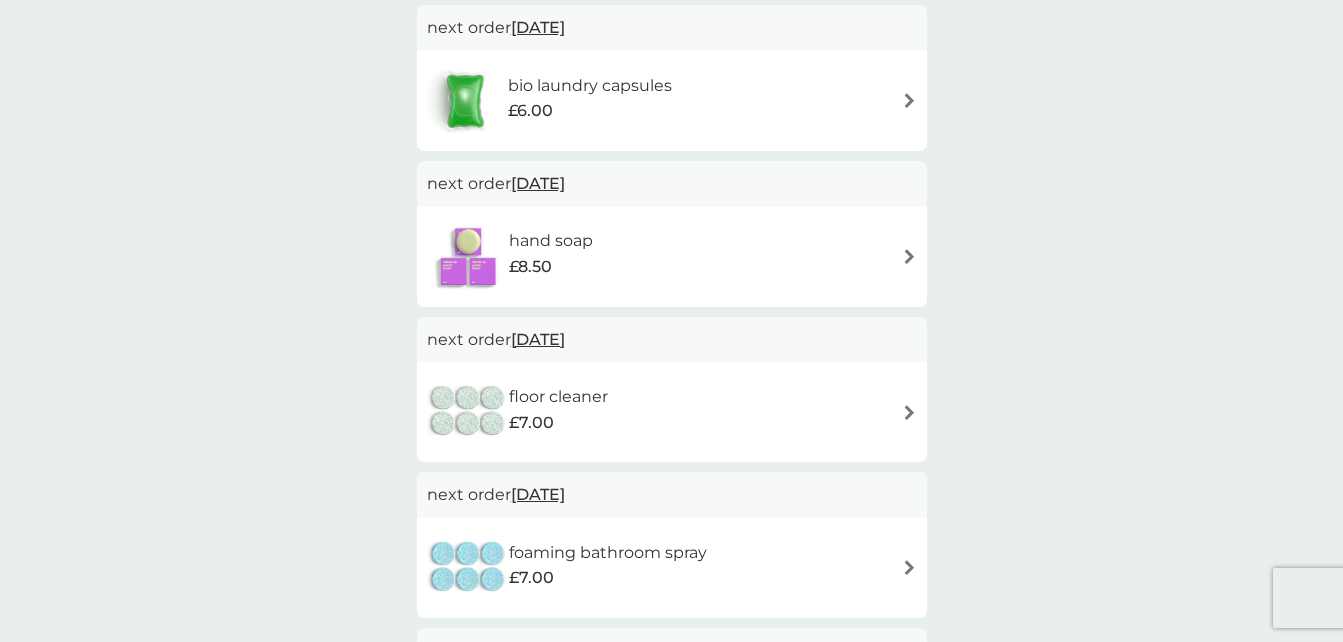 scroll, scrollTop: 738, scrollLeft: 0, axis: vertical 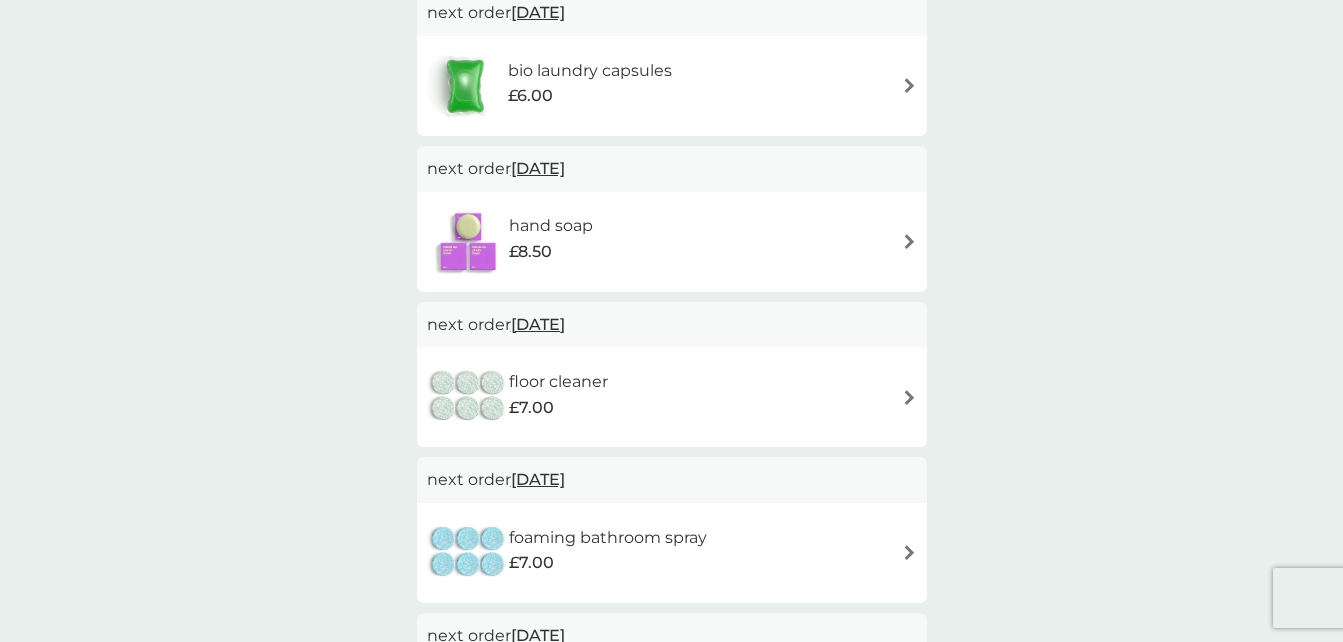 click at bounding box center [909, 397] 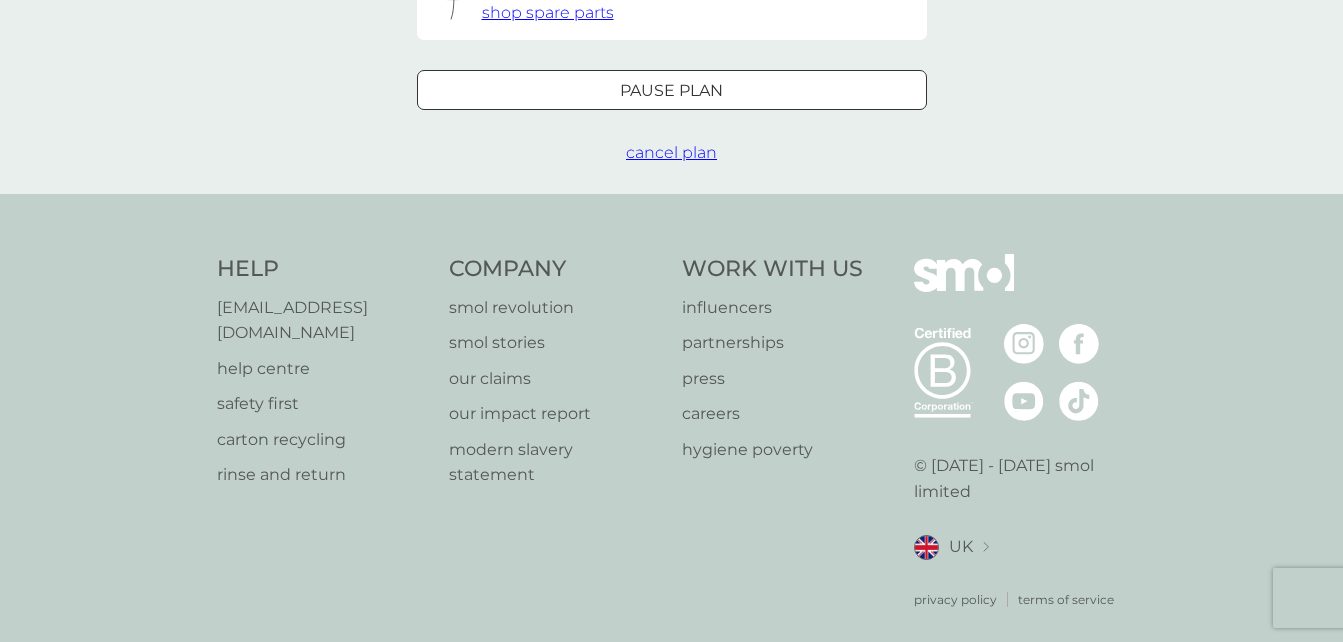 scroll, scrollTop: 0, scrollLeft: 0, axis: both 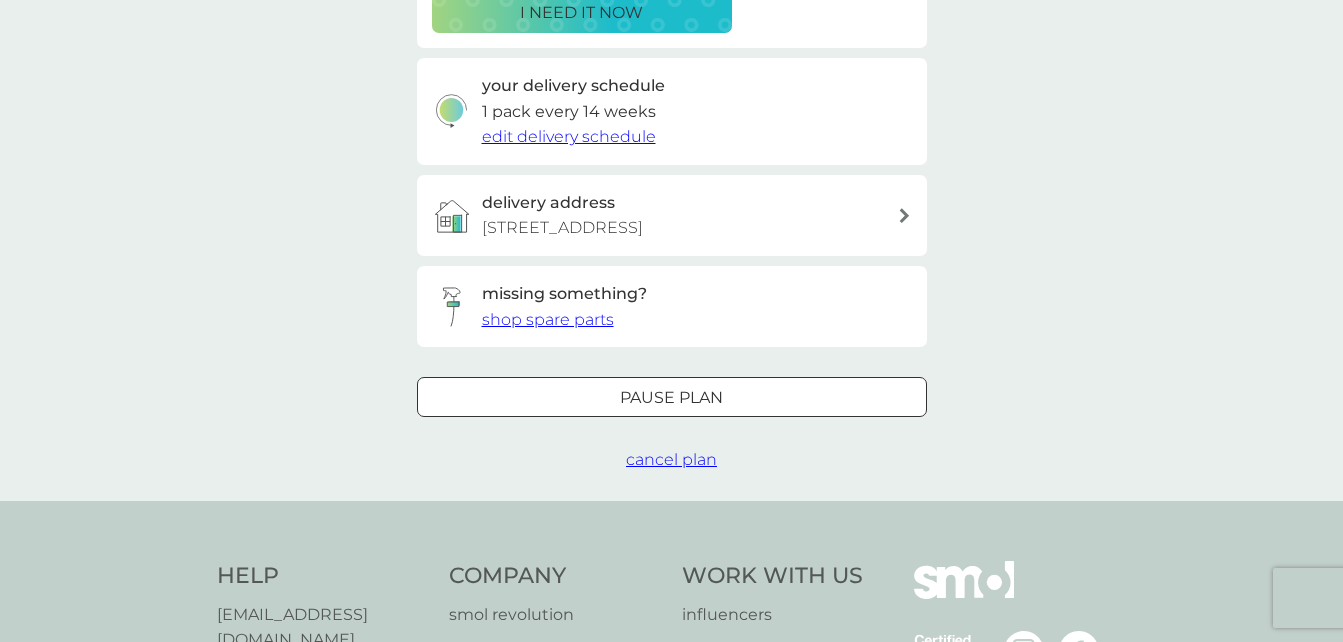 click on "cancel plan" at bounding box center (671, 459) 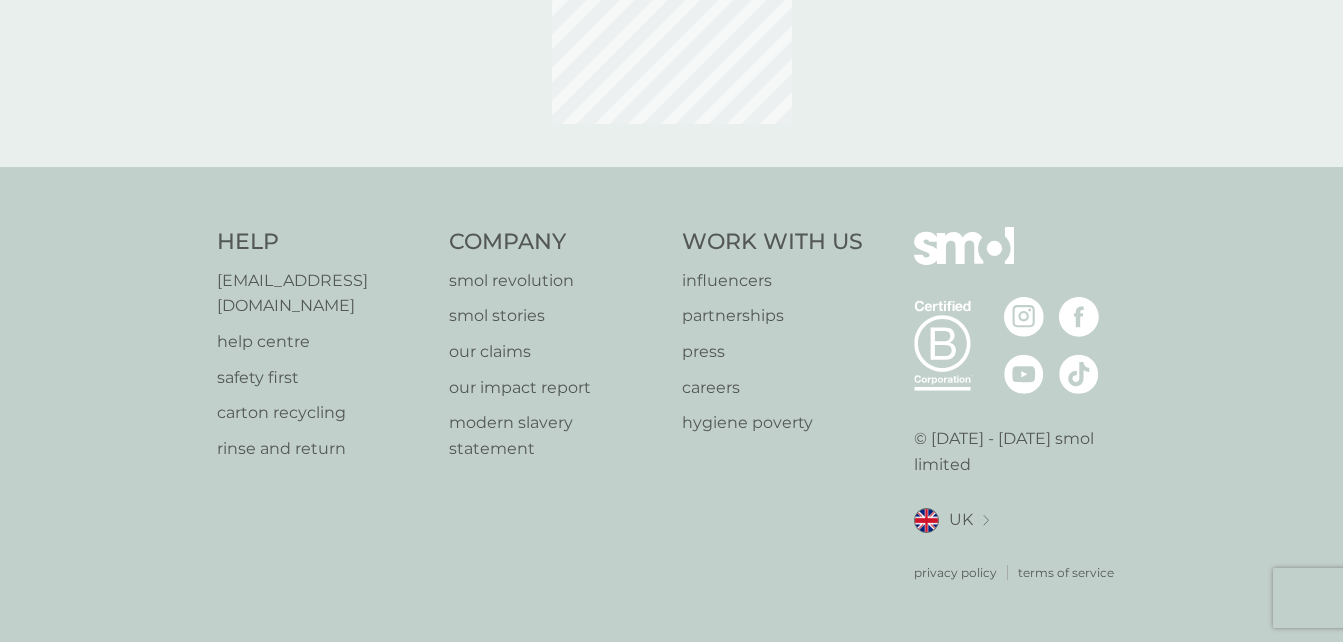 scroll, scrollTop: 0, scrollLeft: 0, axis: both 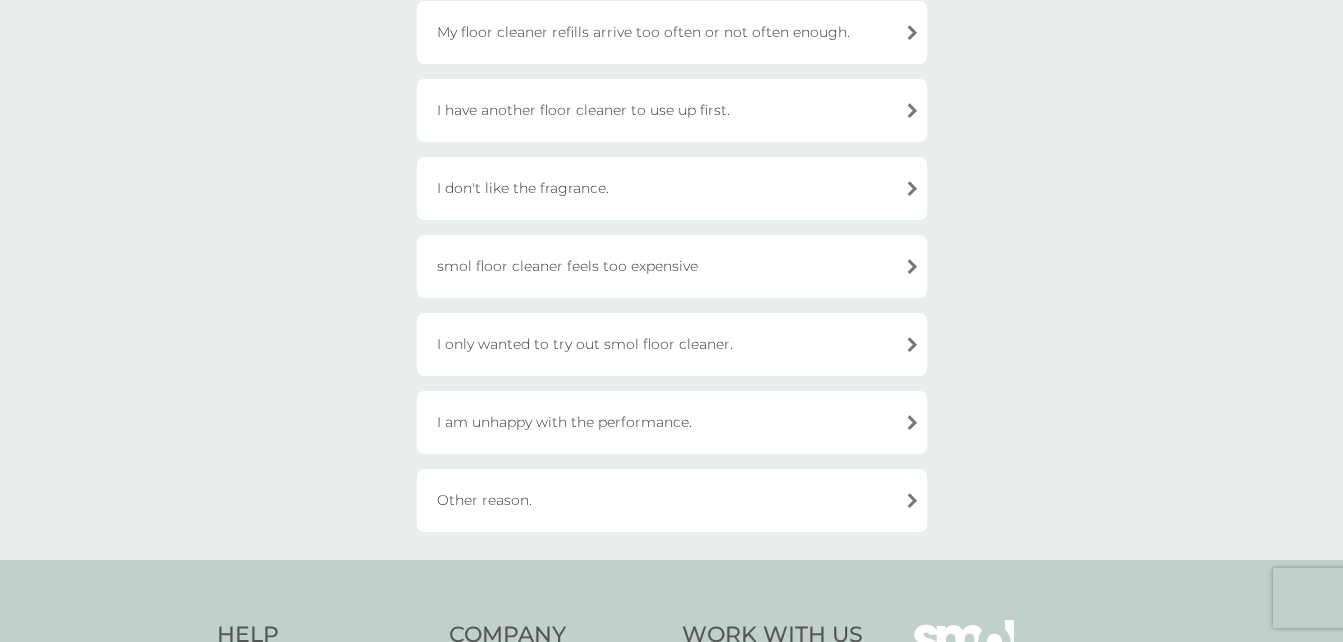 click on "I only wanted to try out smol floor cleaner." at bounding box center [672, 344] 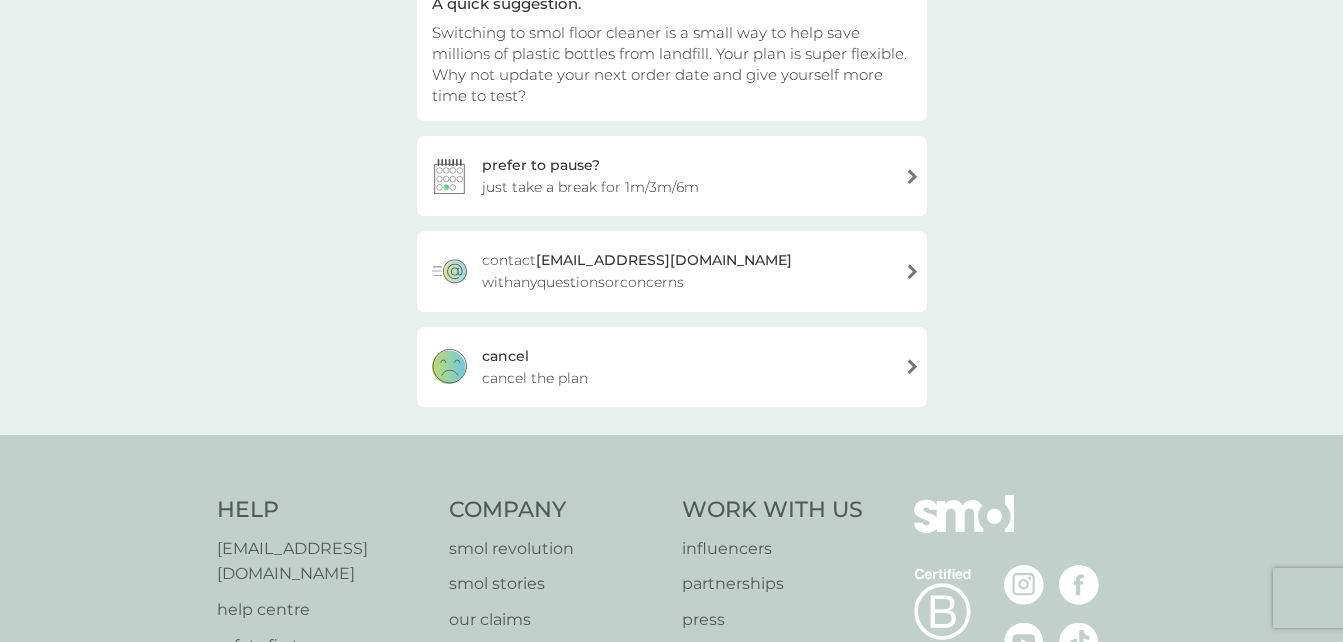 click on "[PERSON_NAME] the plan" at bounding box center (672, 367) 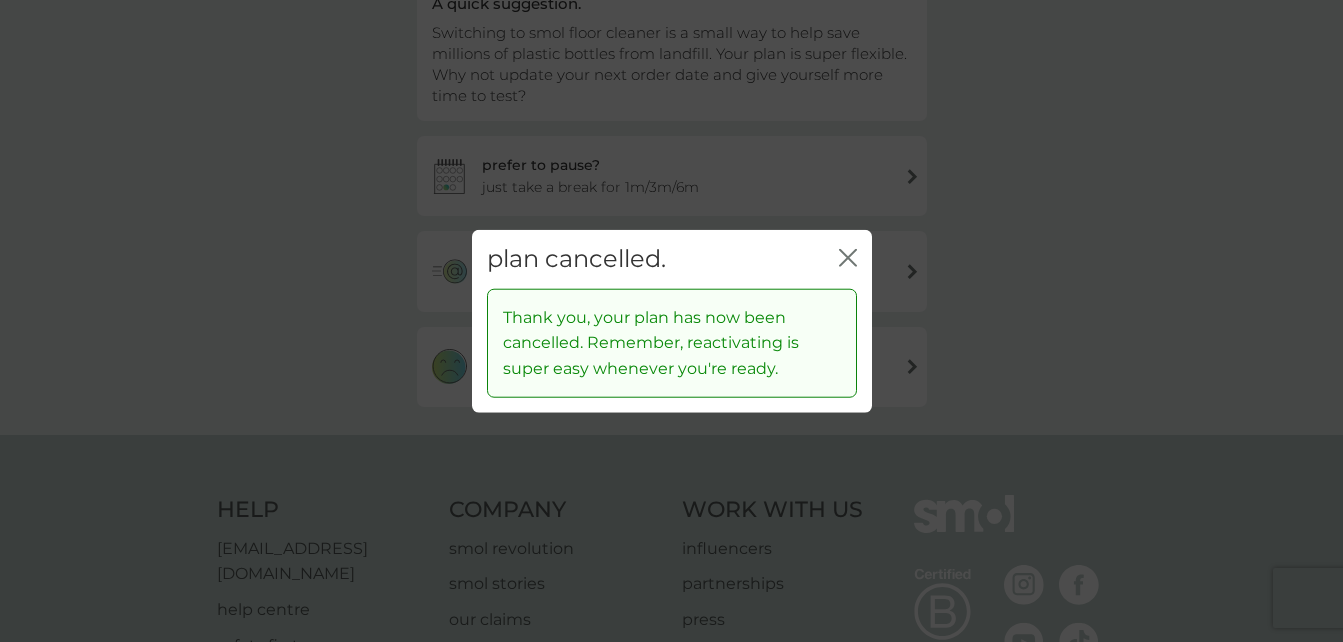 click on "plan cancelled. close" at bounding box center (672, 259) 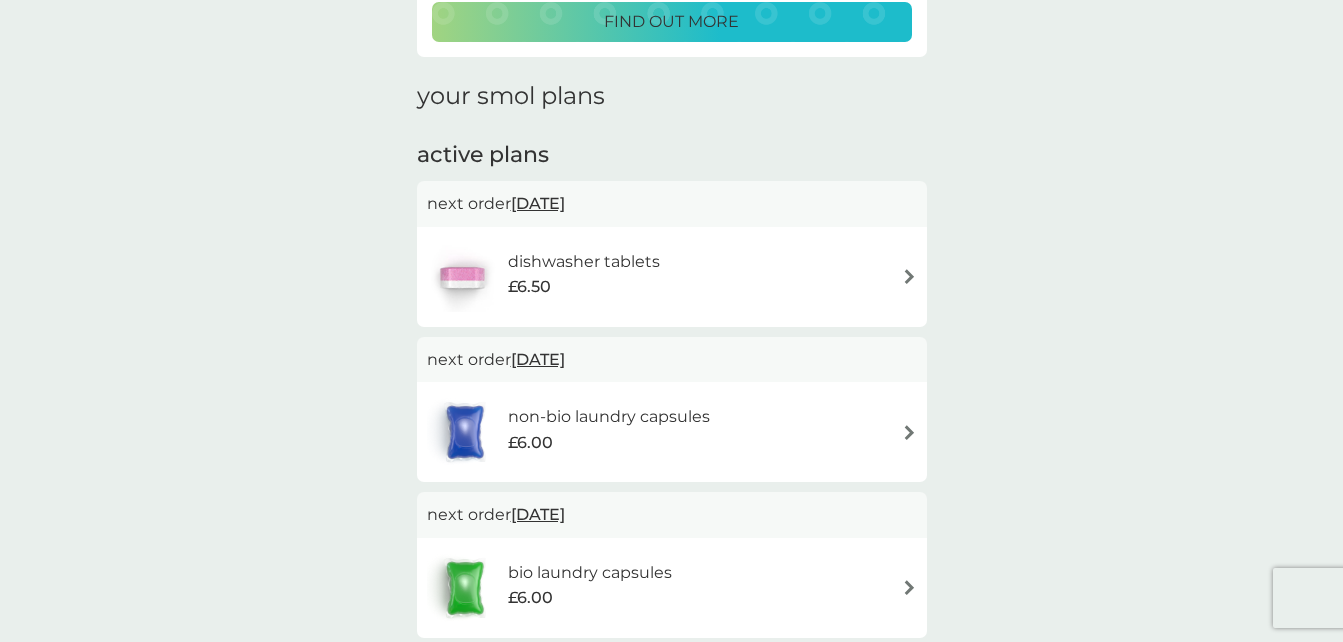 scroll, scrollTop: 0, scrollLeft: 0, axis: both 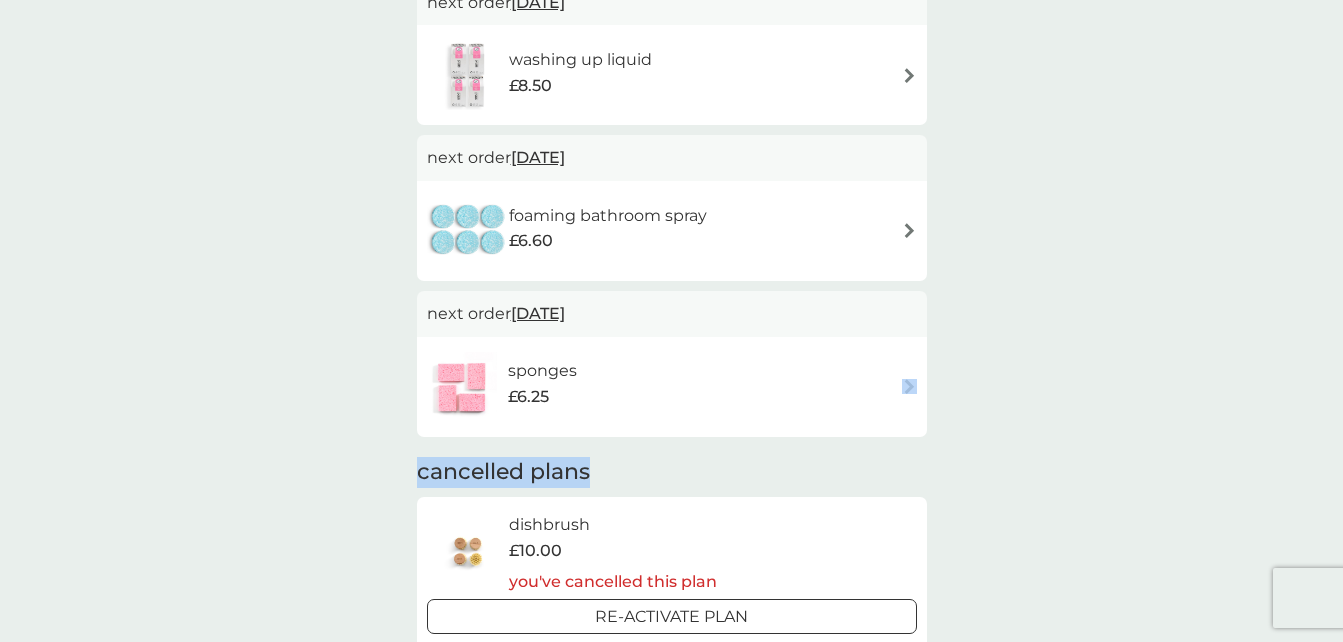 drag, startPoint x: 1317, startPoint y: 363, endPoint x: 930, endPoint y: 464, distance: 399.9625 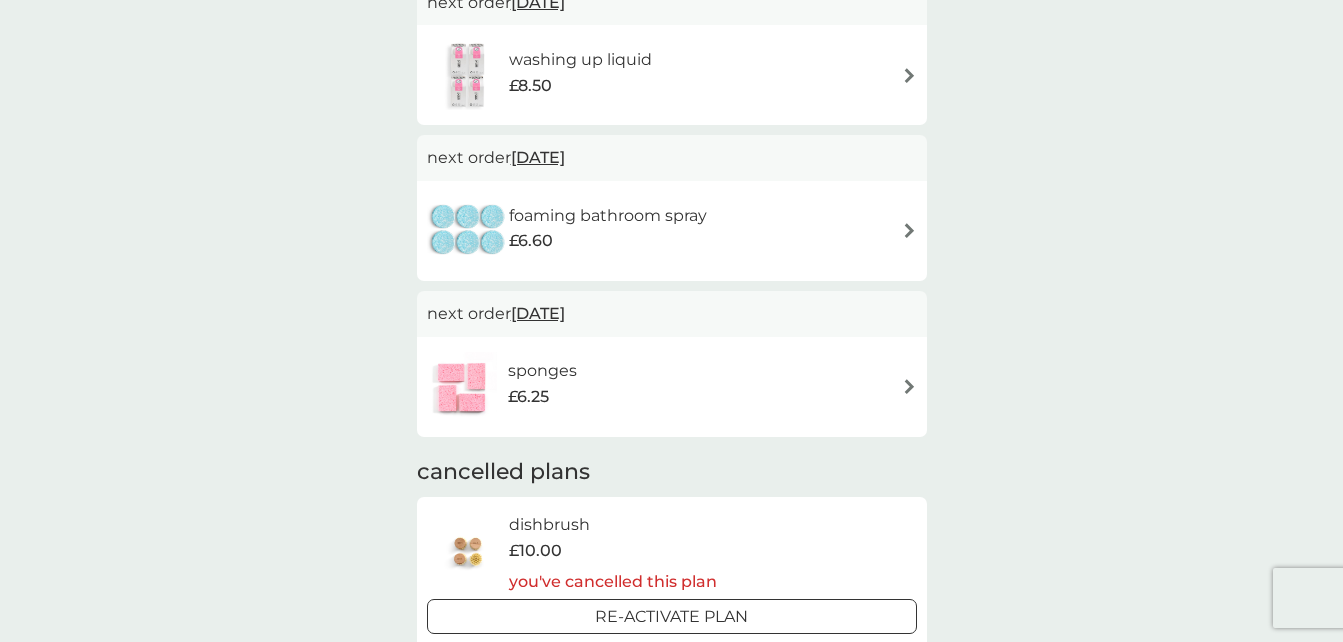 click on "£6.25" at bounding box center (528, 397) 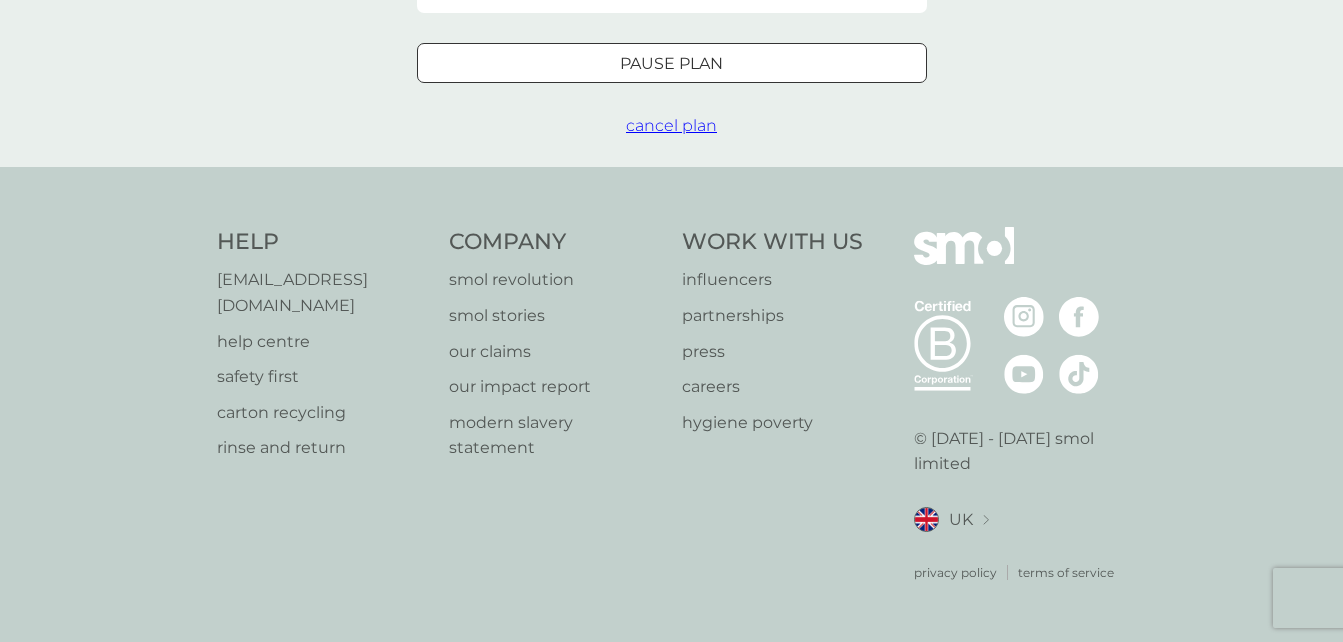 scroll, scrollTop: 0, scrollLeft: 0, axis: both 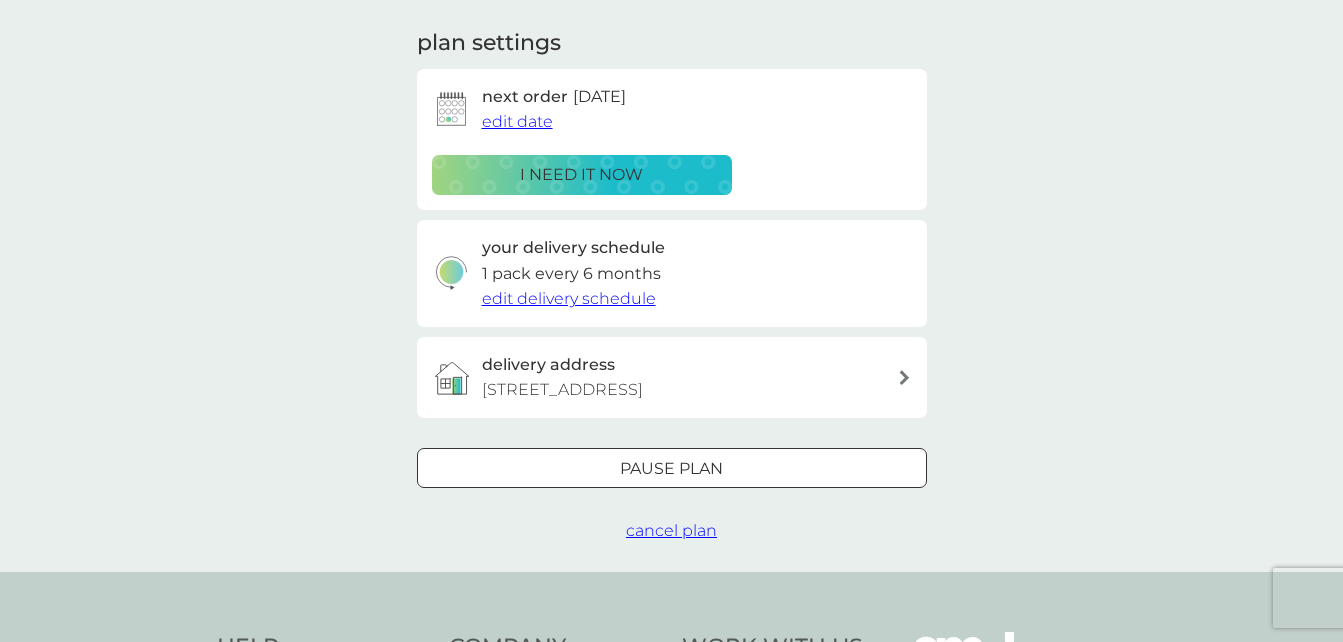 click on "cancel plan" at bounding box center [671, 530] 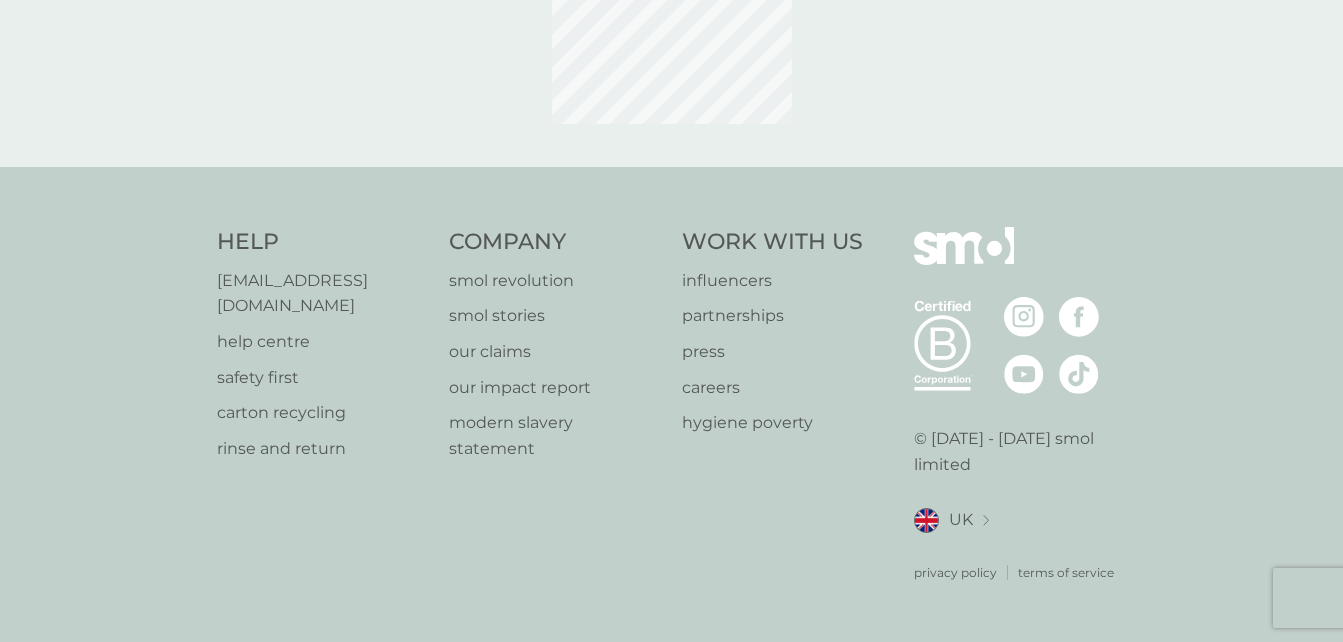 scroll, scrollTop: 0, scrollLeft: 0, axis: both 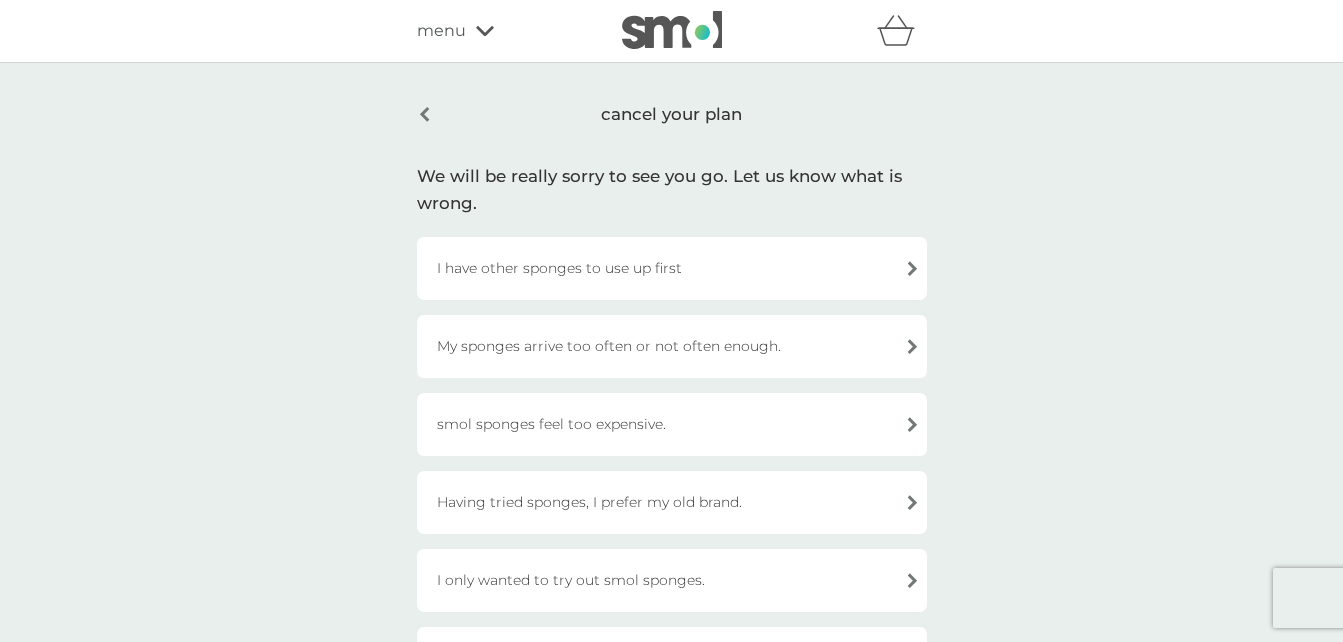 click on "smol sponges feel too expensive." at bounding box center (672, 424) 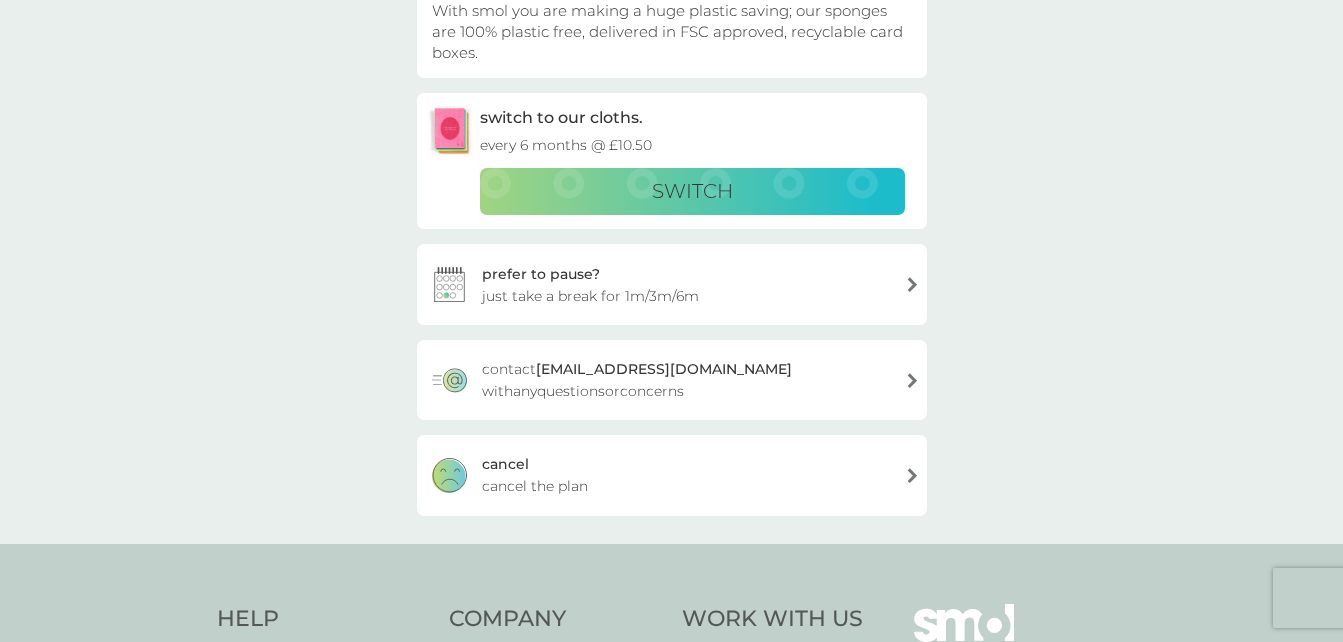 scroll, scrollTop: 263, scrollLeft: 0, axis: vertical 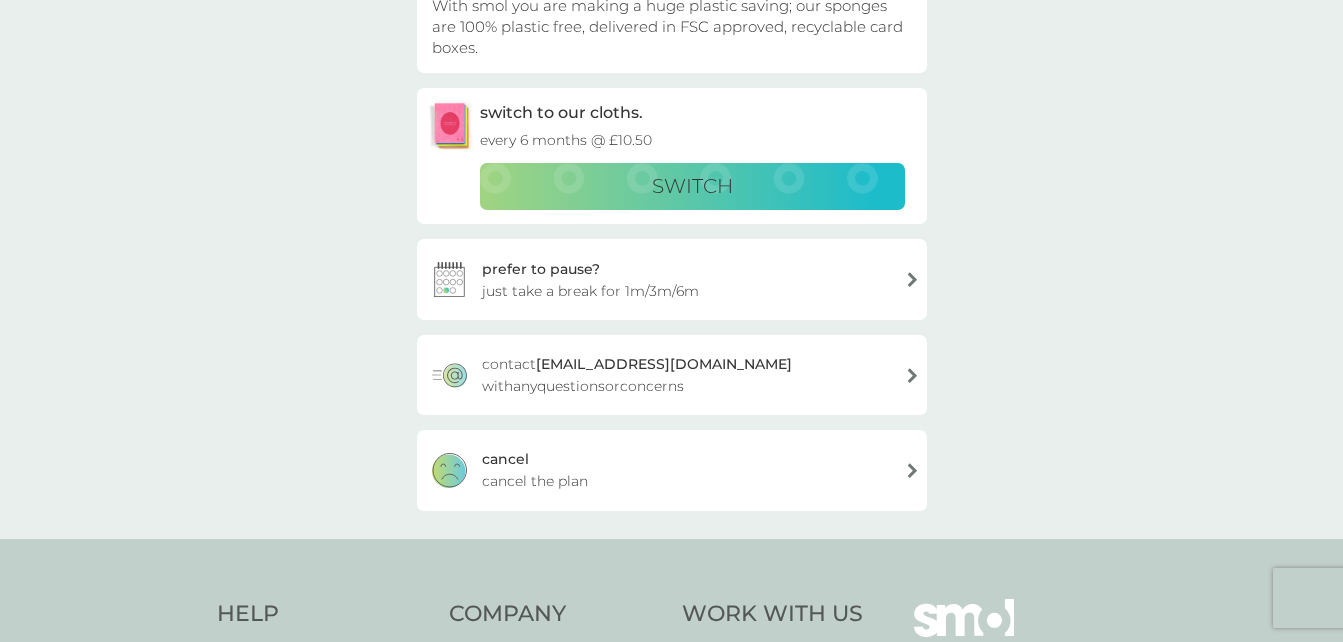 click on "cancel the plan" at bounding box center (535, 481) 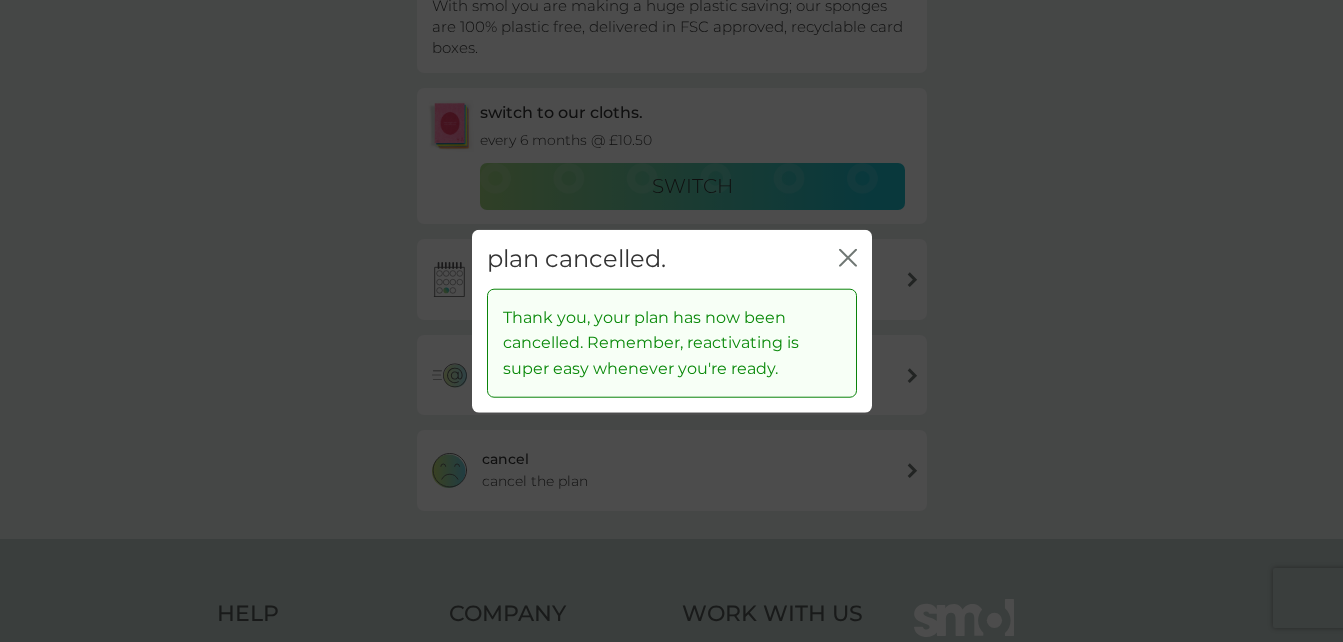 click on "close" 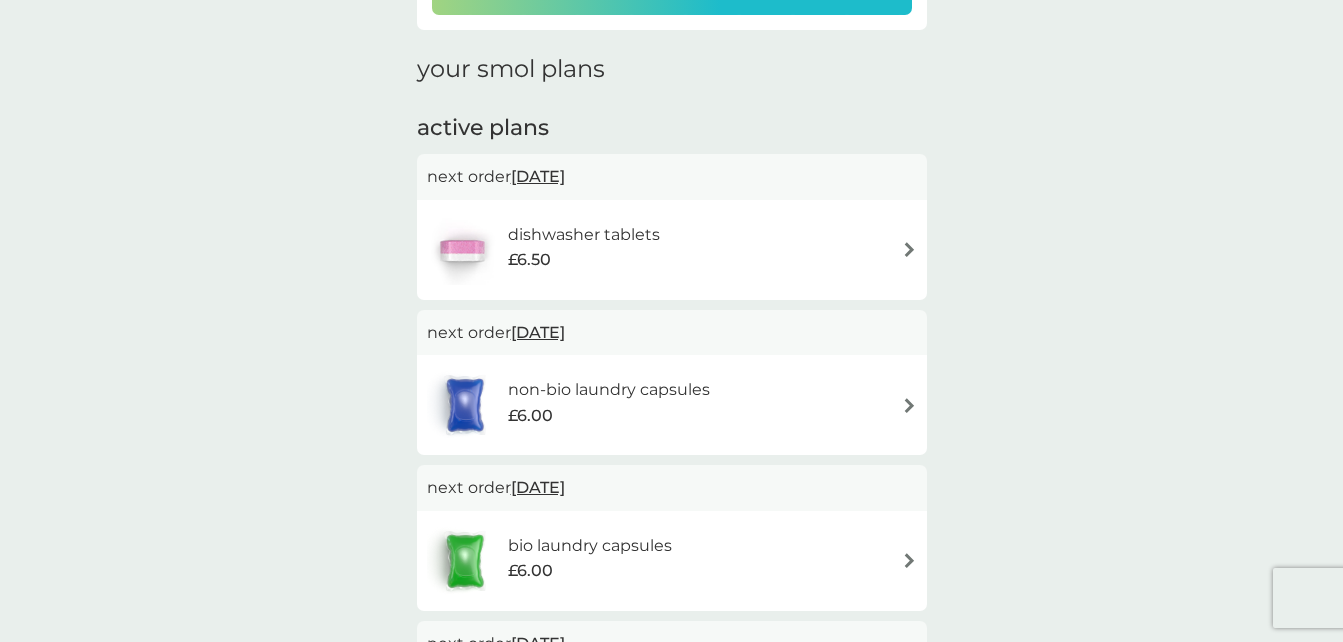 scroll, scrollTop: 0, scrollLeft: 0, axis: both 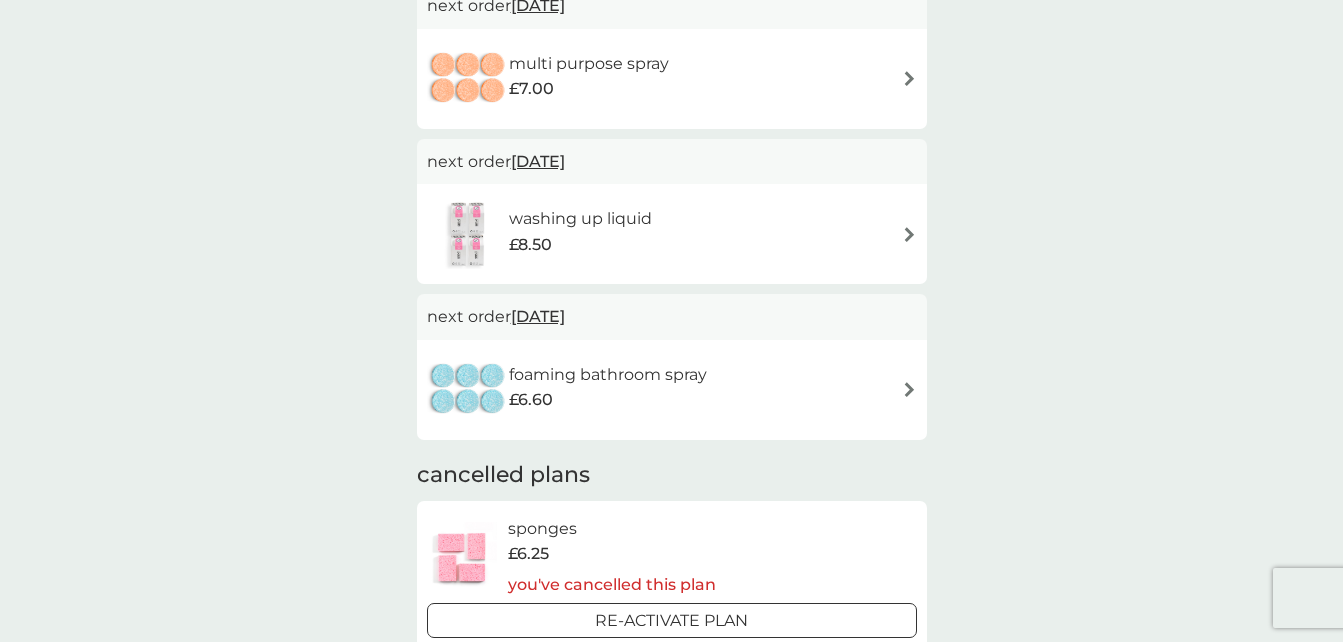 click on "foaming bathroom spray £6.60" at bounding box center (618, 390) 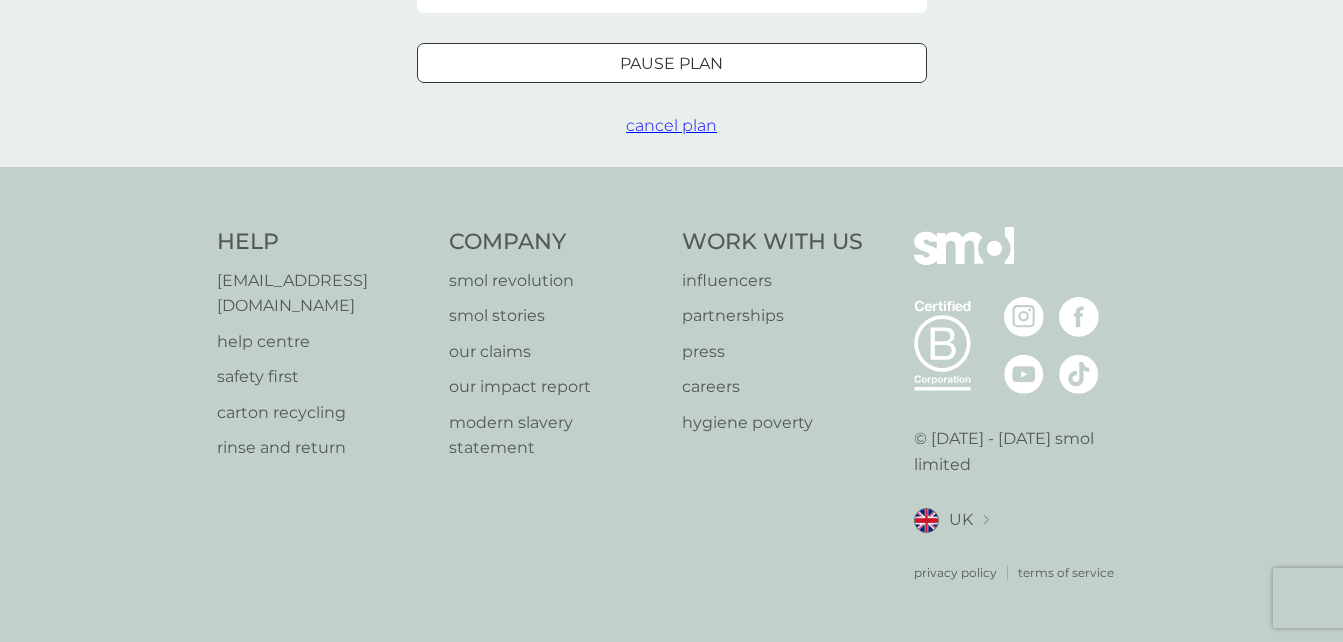scroll, scrollTop: 0, scrollLeft: 0, axis: both 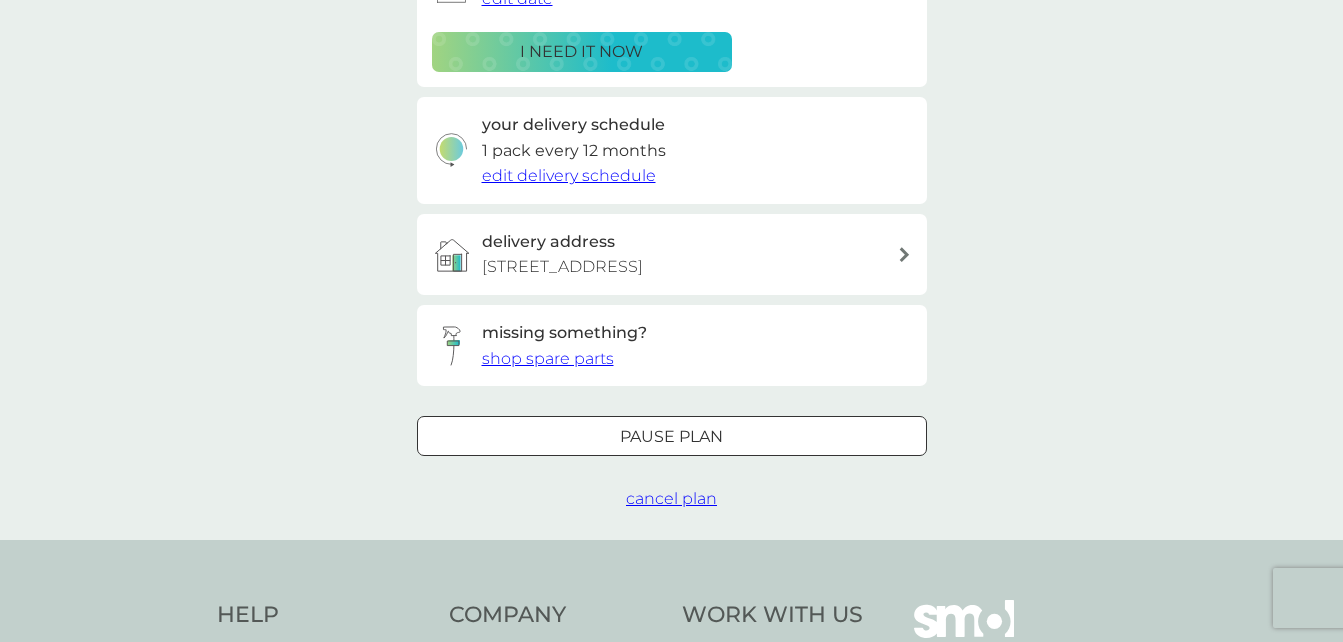 click on "cancel plan" at bounding box center [671, 498] 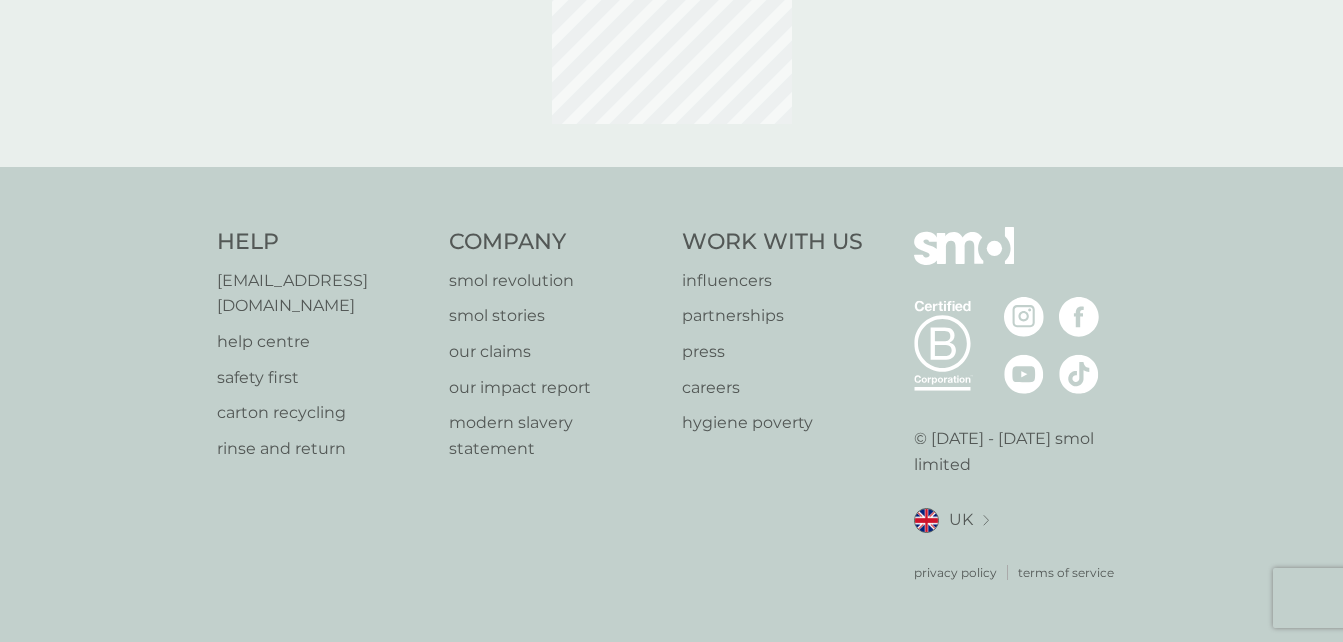 scroll, scrollTop: 0, scrollLeft: 0, axis: both 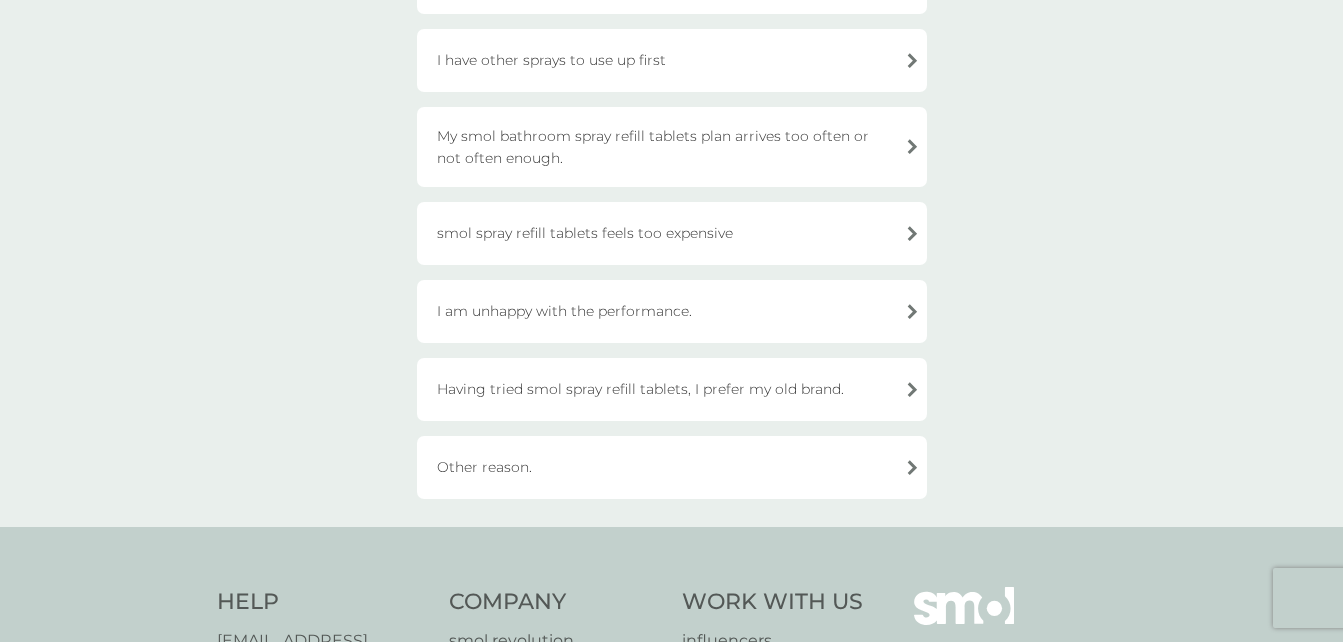 click on "Other reason." at bounding box center (672, 467) 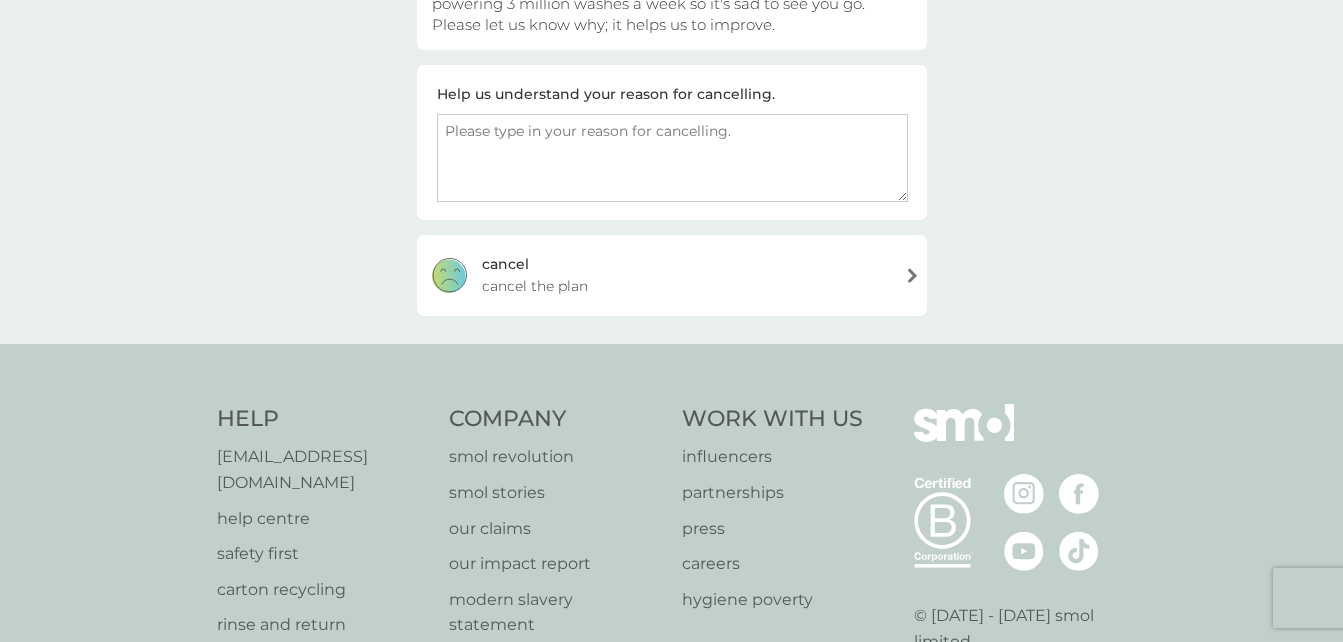 click at bounding box center [672, 158] 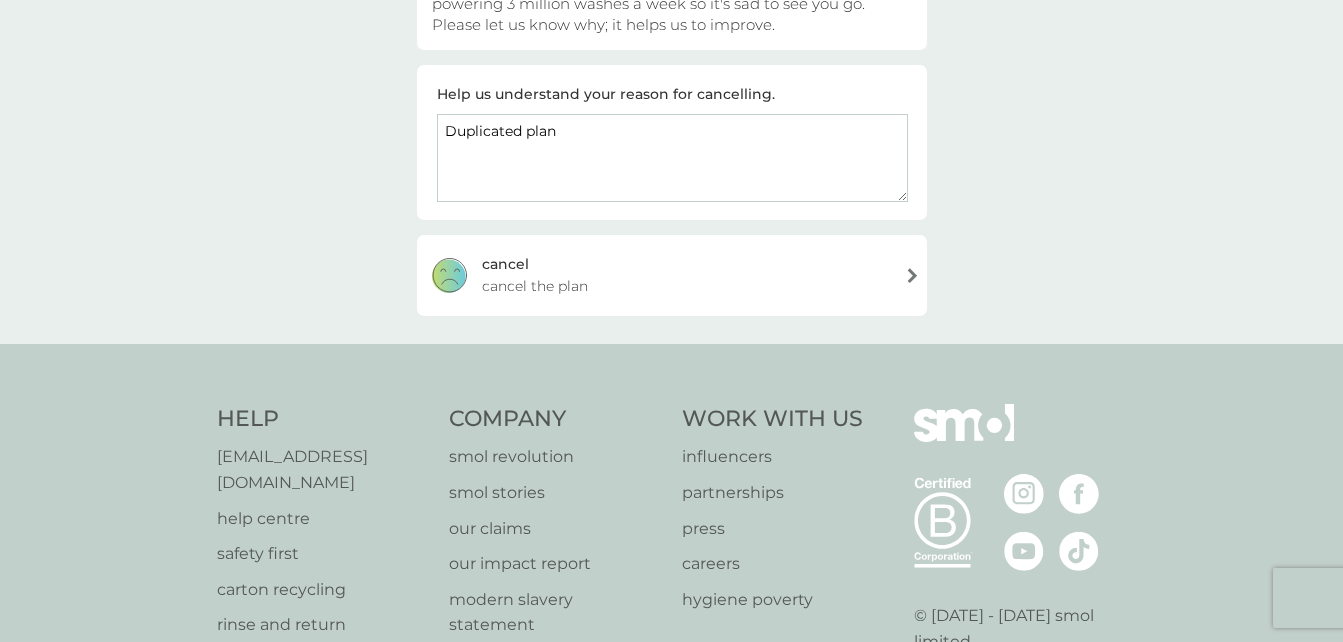 type on "Duplicated plan" 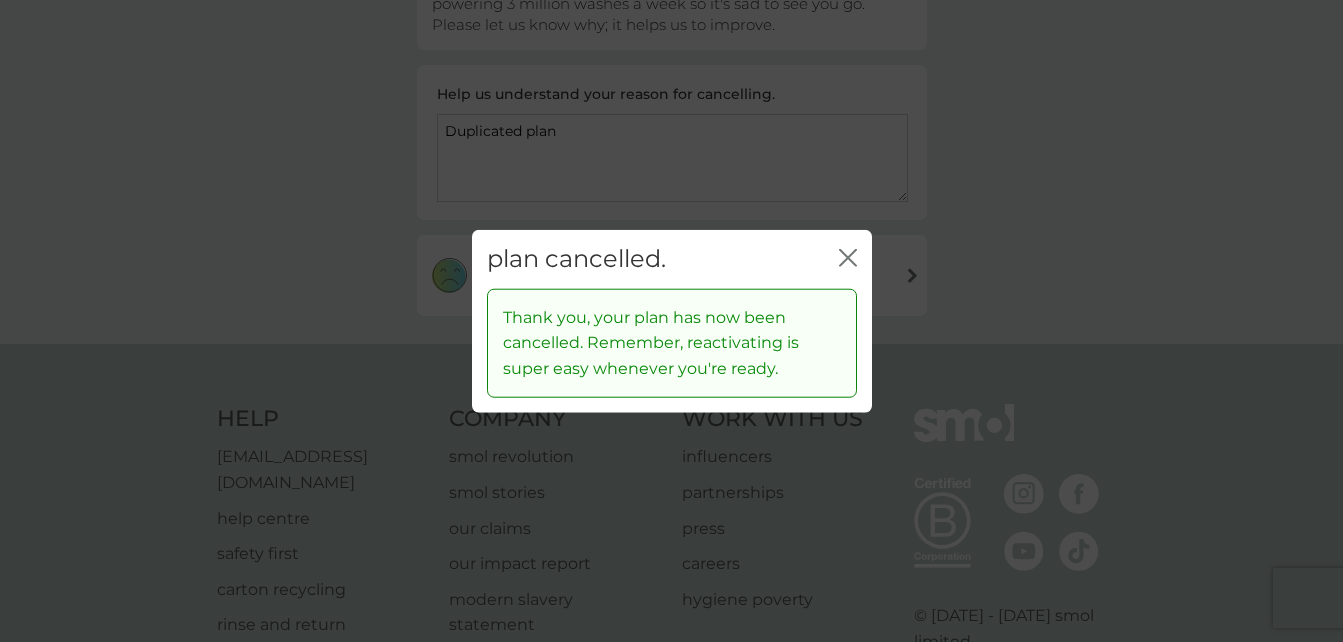 click on "plan cancelled. close Thank you, your plan has now been cancelled. Remember, reactivating is super easy whenever you're ready." at bounding box center [671, 321] 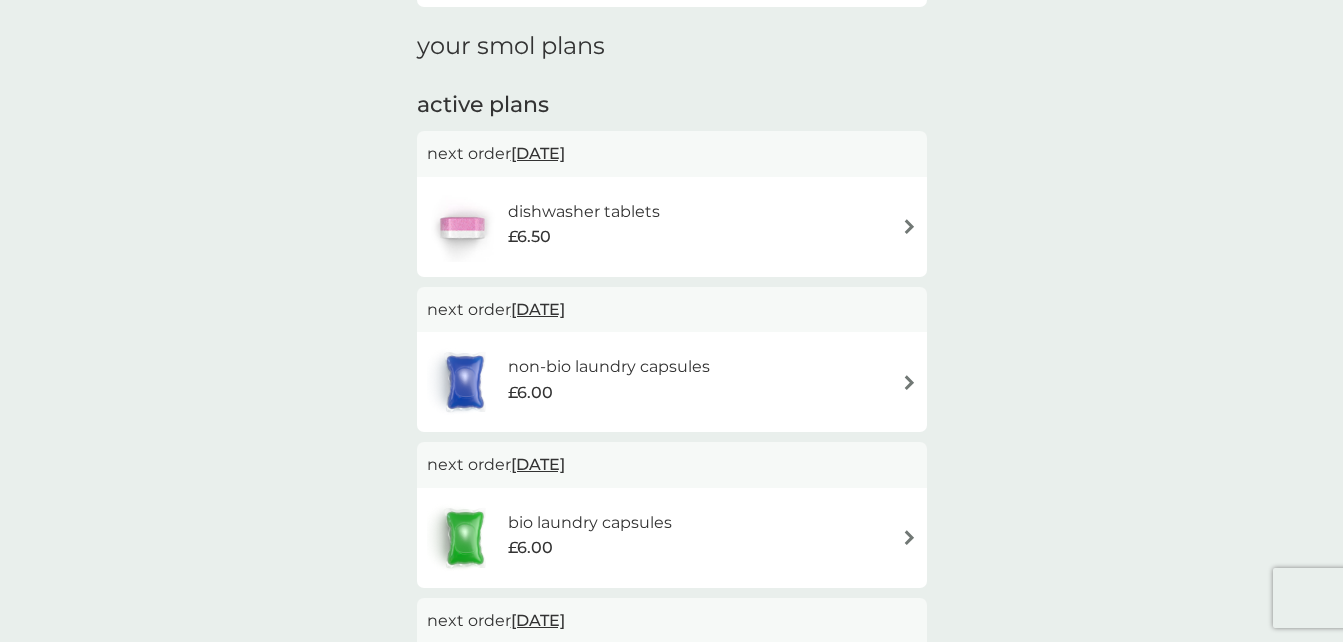 scroll, scrollTop: 0, scrollLeft: 0, axis: both 